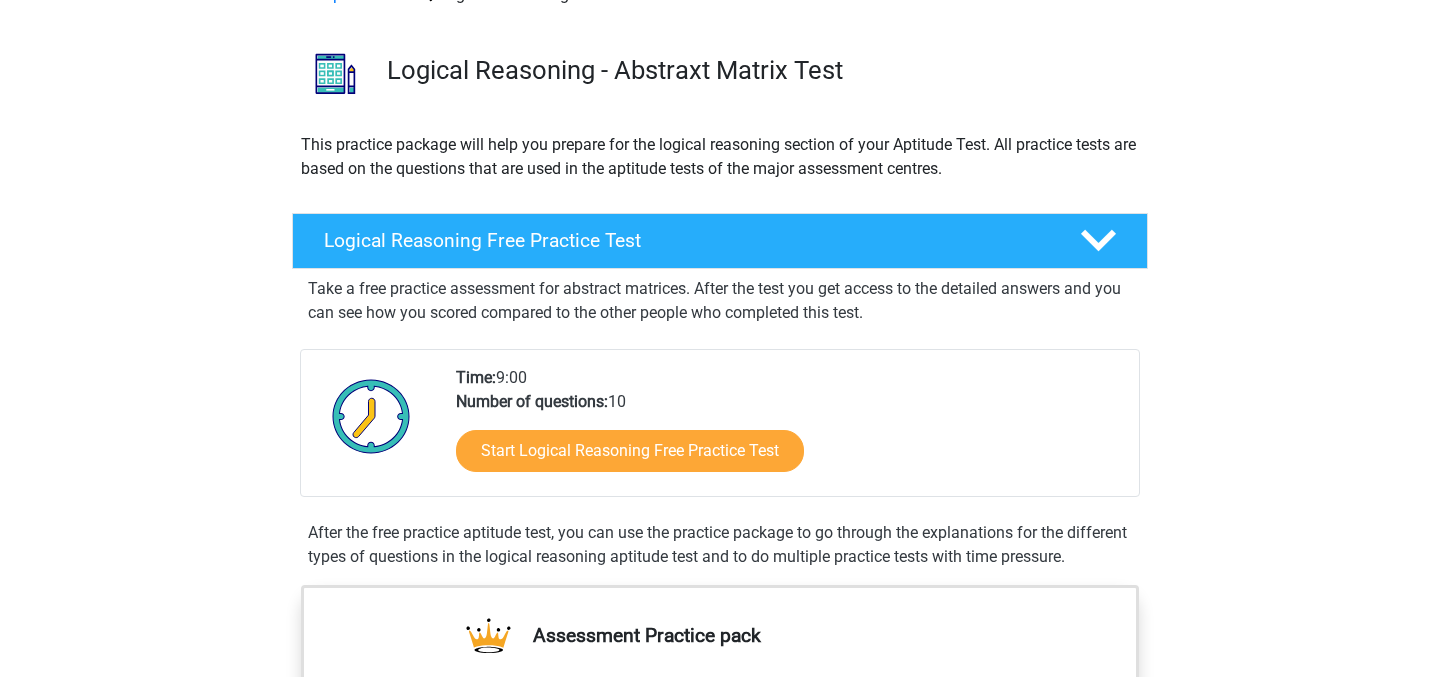 scroll, scrollTop: 170, scrollLeft: 0, axis: vertical 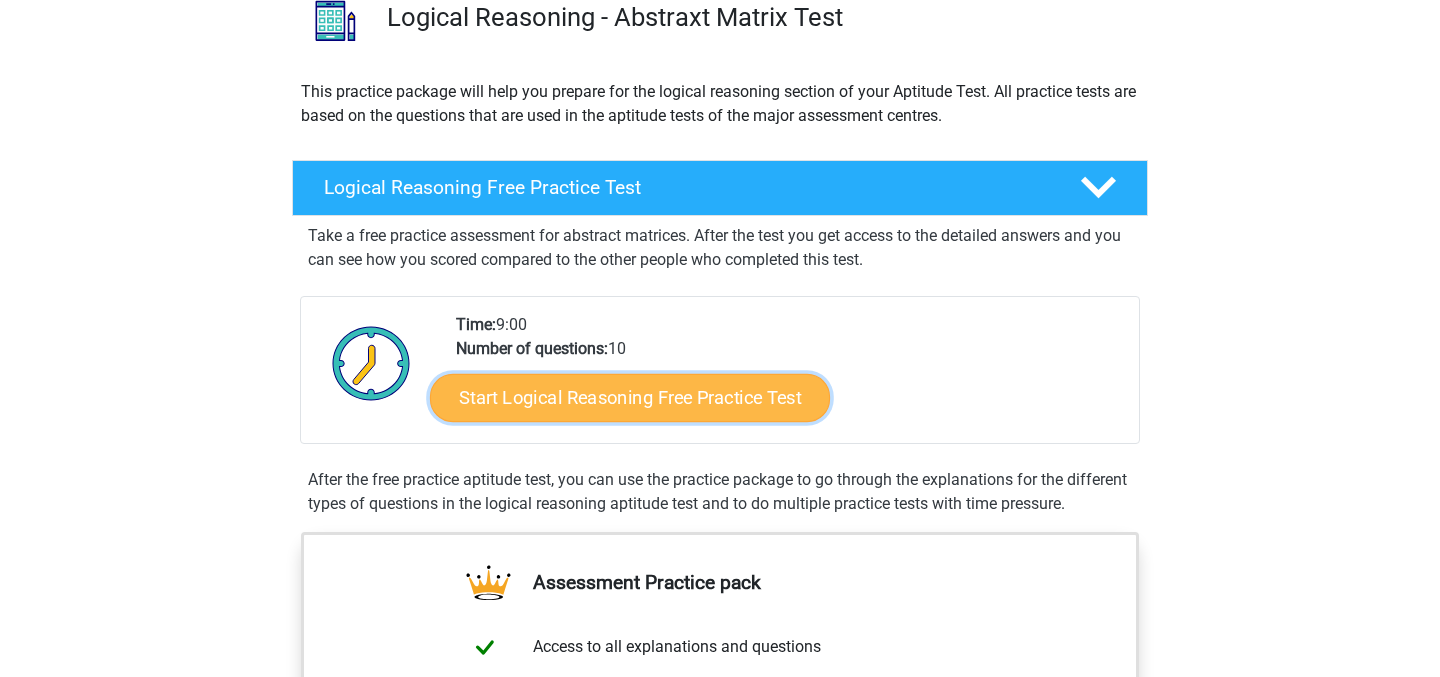 click on "Start Logical Reasoning
Free Practice Test" at bounding box center [630, 397] 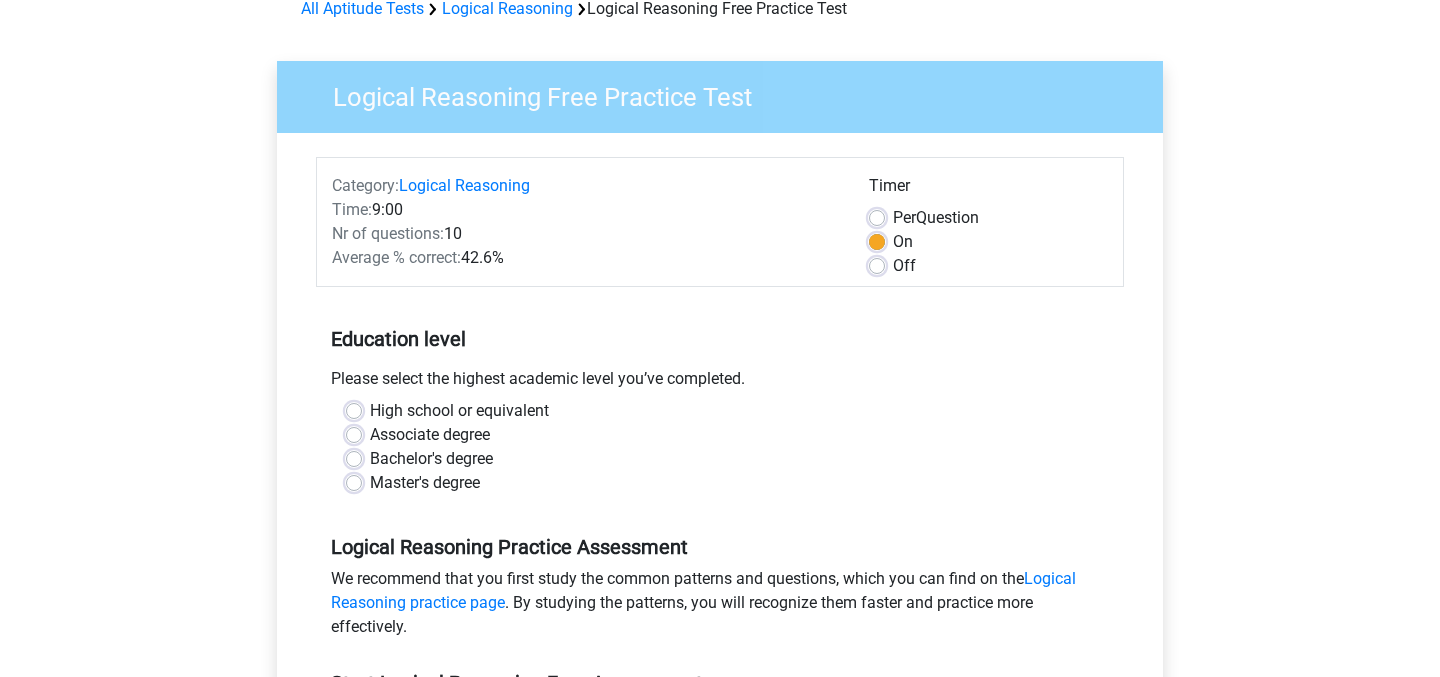 scroll, scrollTop: 105, scrollLeft: 0, axis: vertical 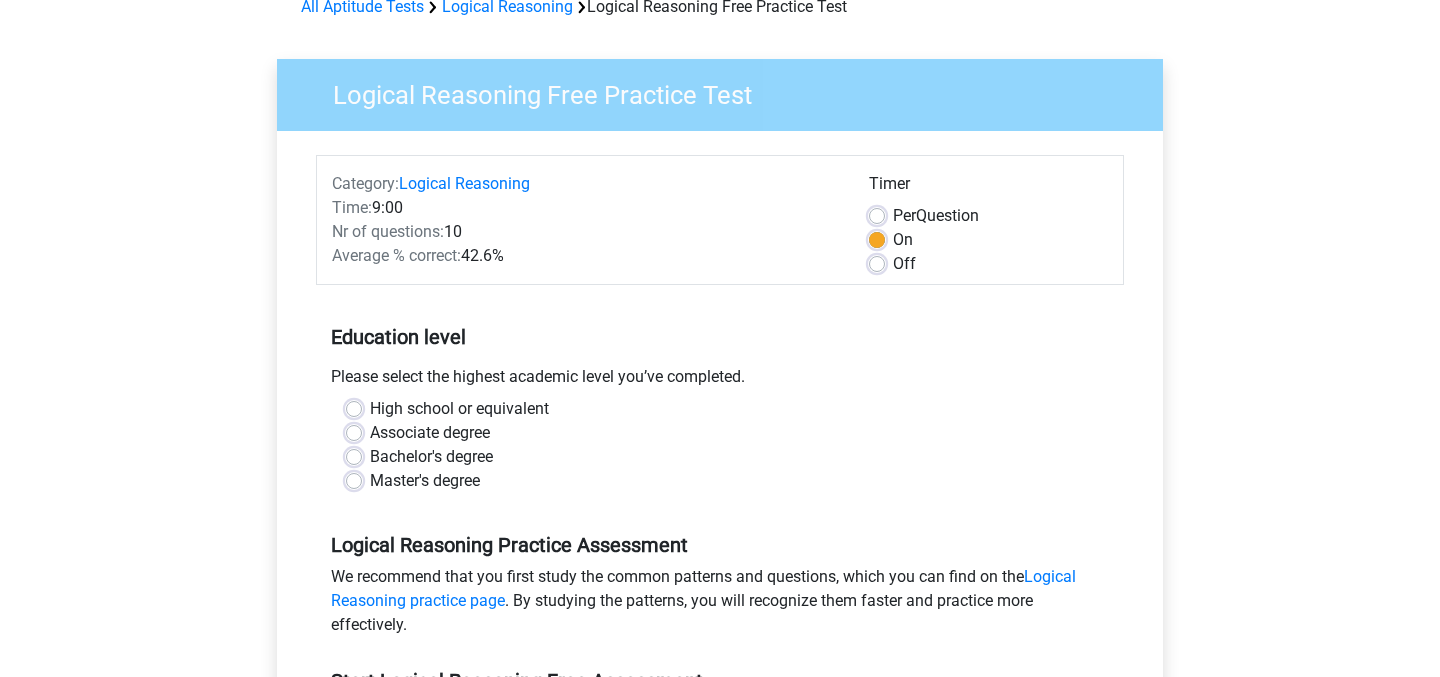 click on "Master's degree" at bounding box center [425, 481] 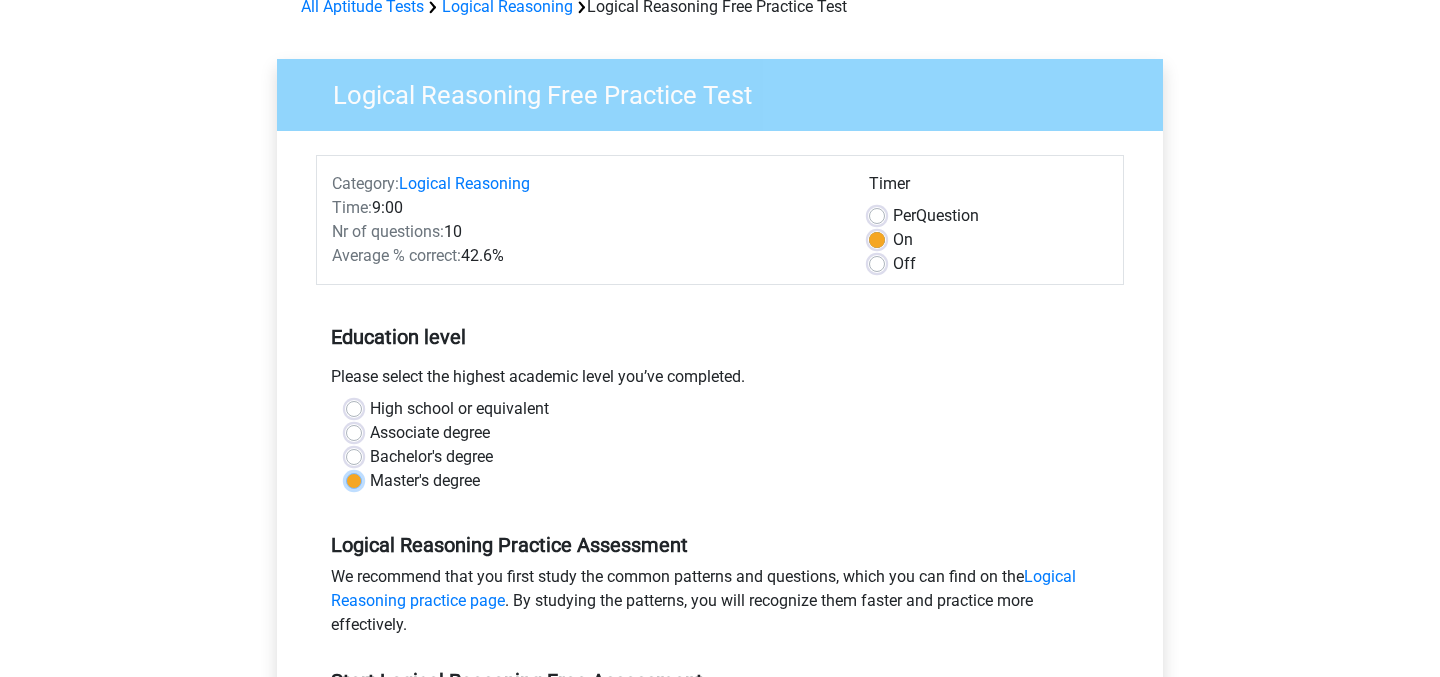 click on "Master's degree" at bounding box center (354, 479) 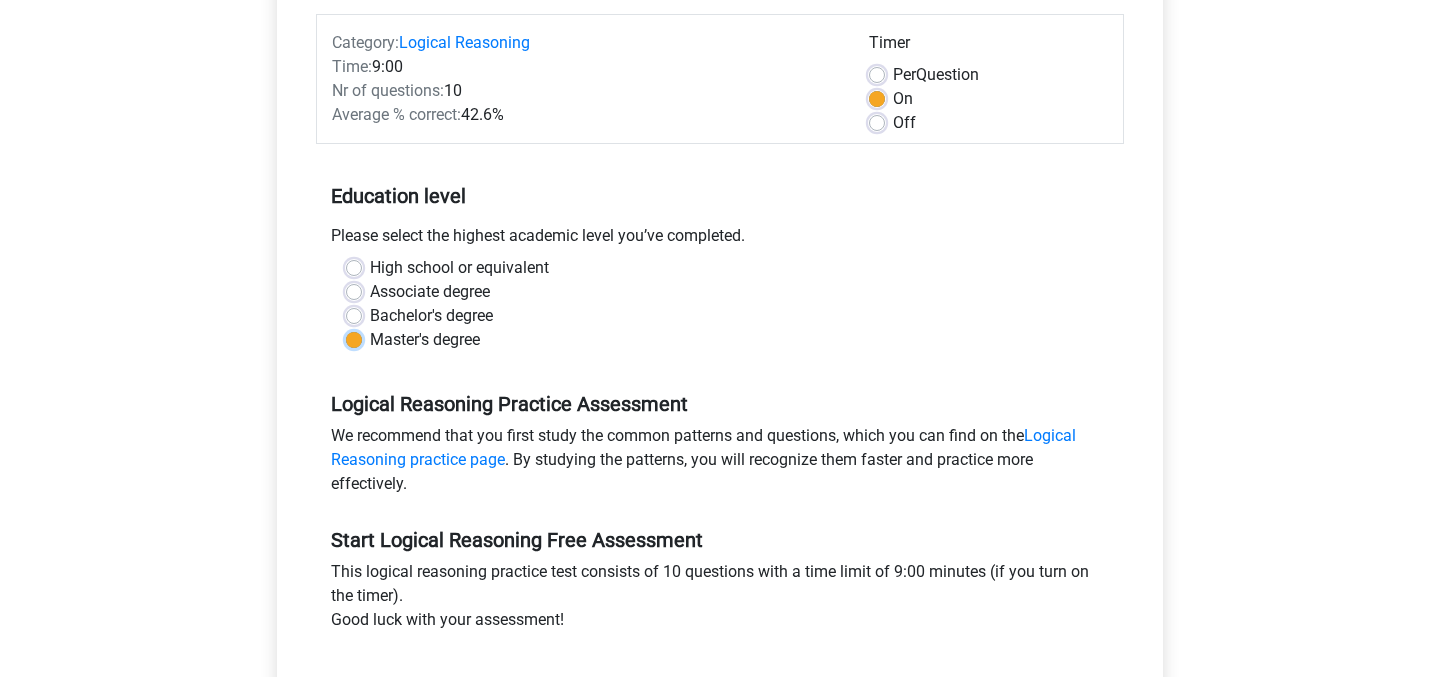 scroll, scrollTop: 379, scrollLeft: 0, axis: vertical 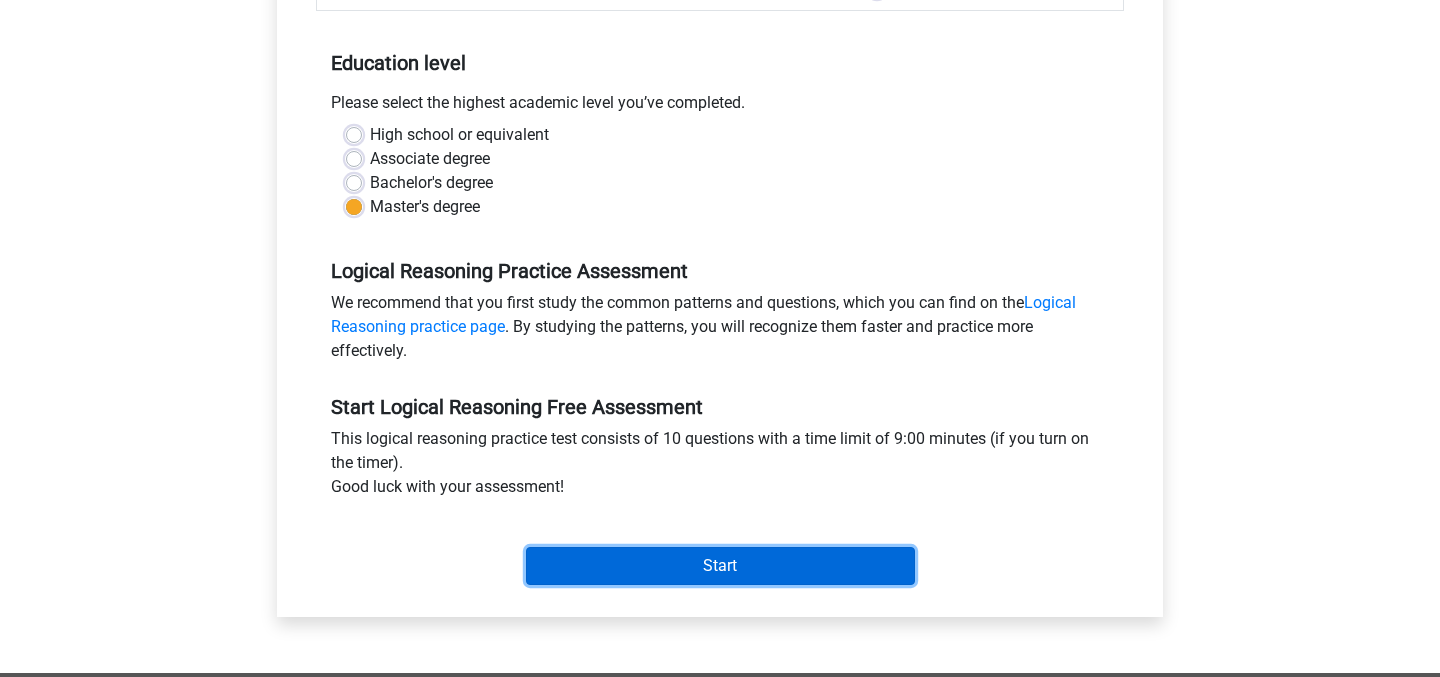 click on "Start" at bounding box center (720, 566) 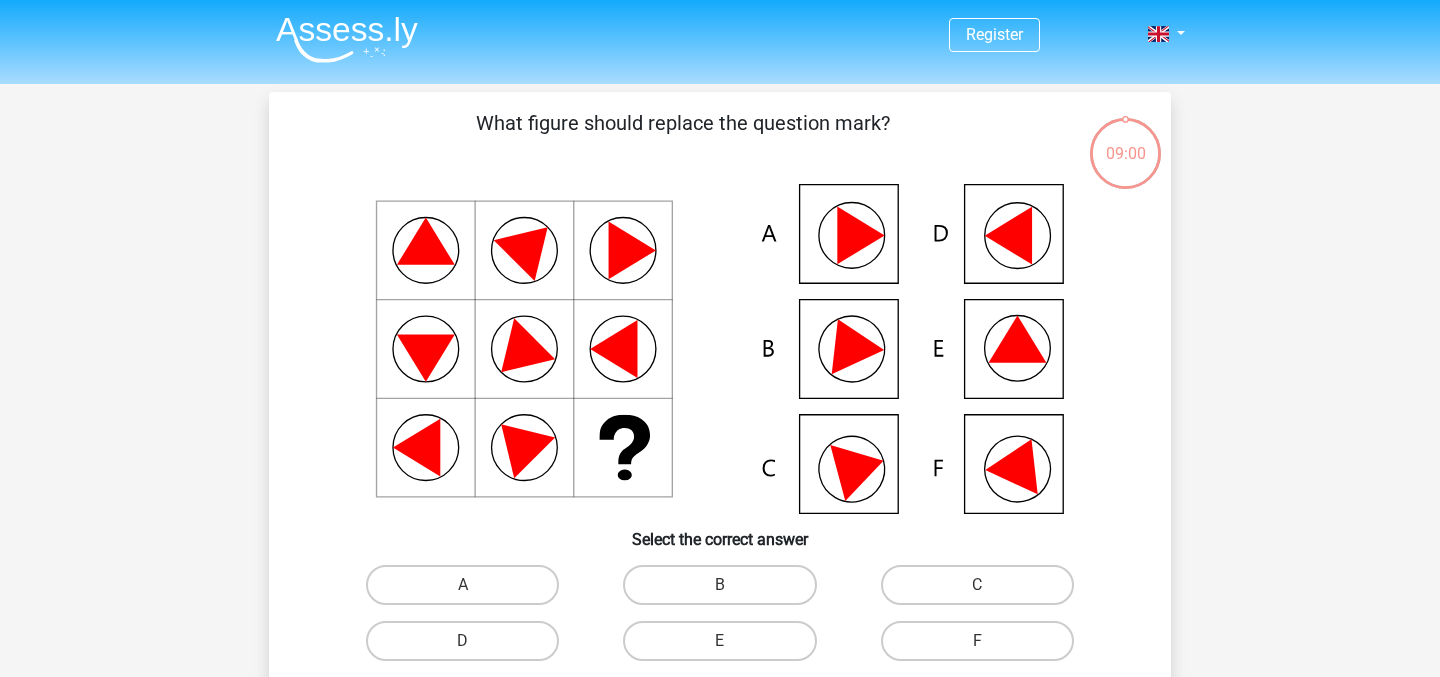 scroll, scrollTop: 0, scrollLeft: 0, axis: both 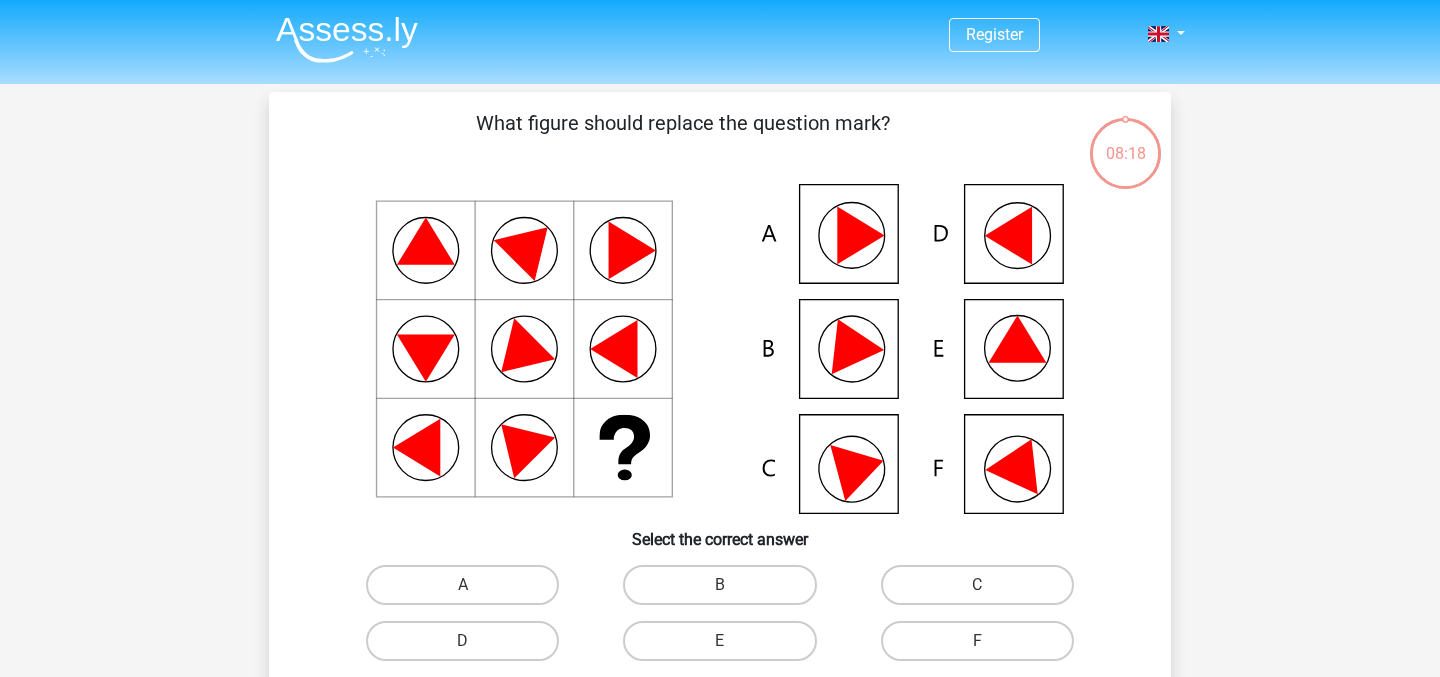 click 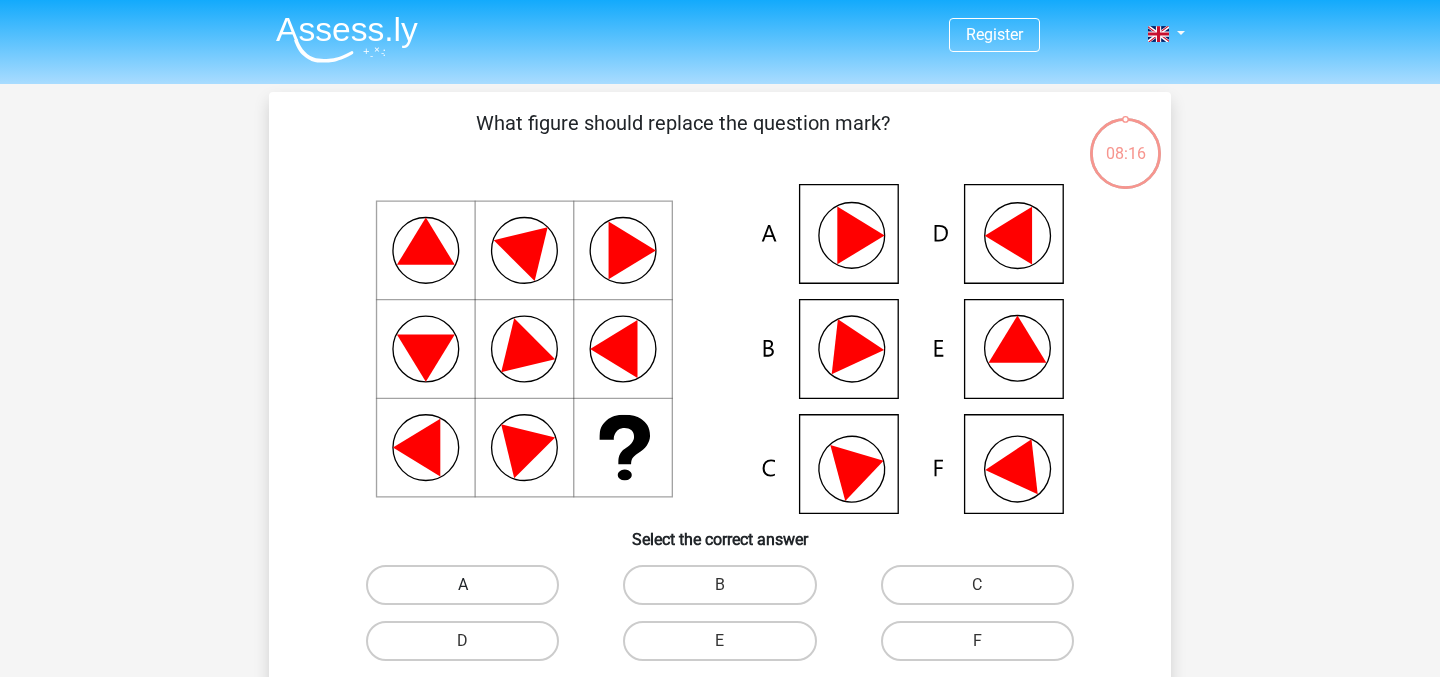 click on "A" at bounding box center [462, 585] 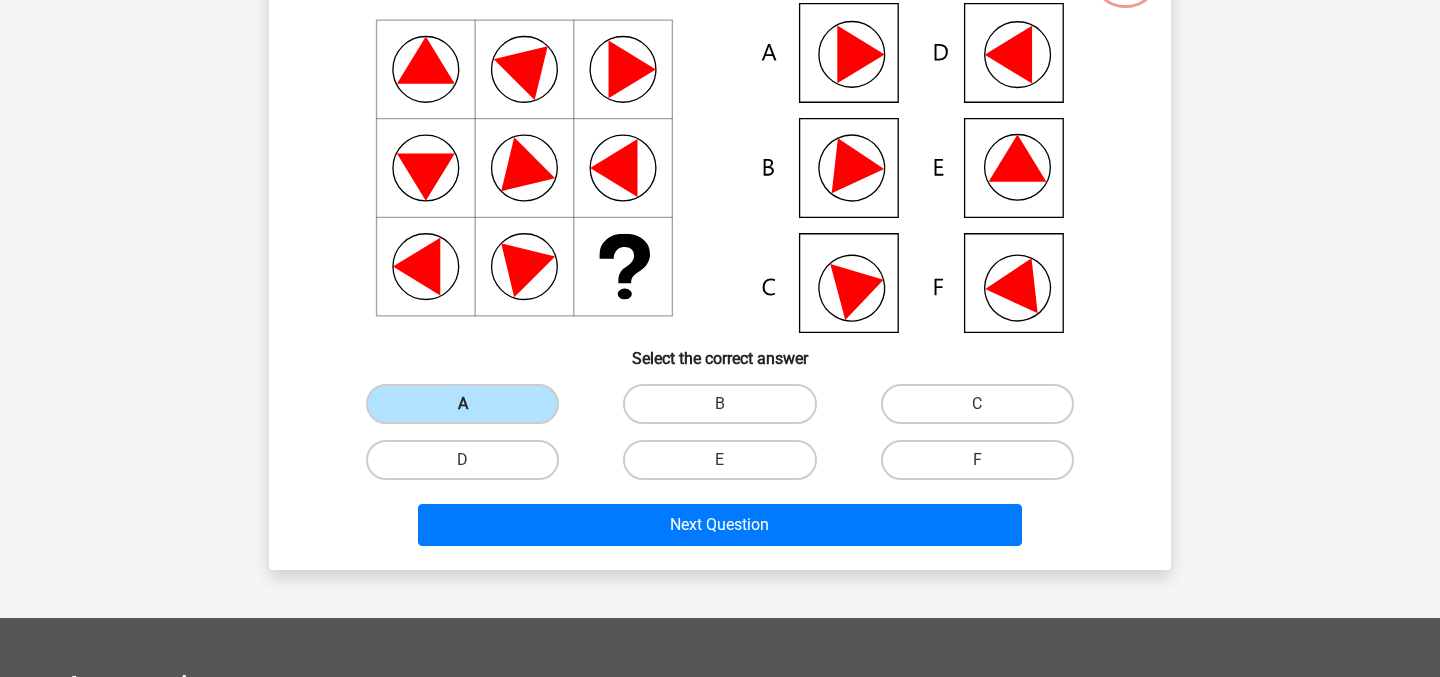 scroll, scrollTop: 183, scrollLeft: 0, axis: vertical 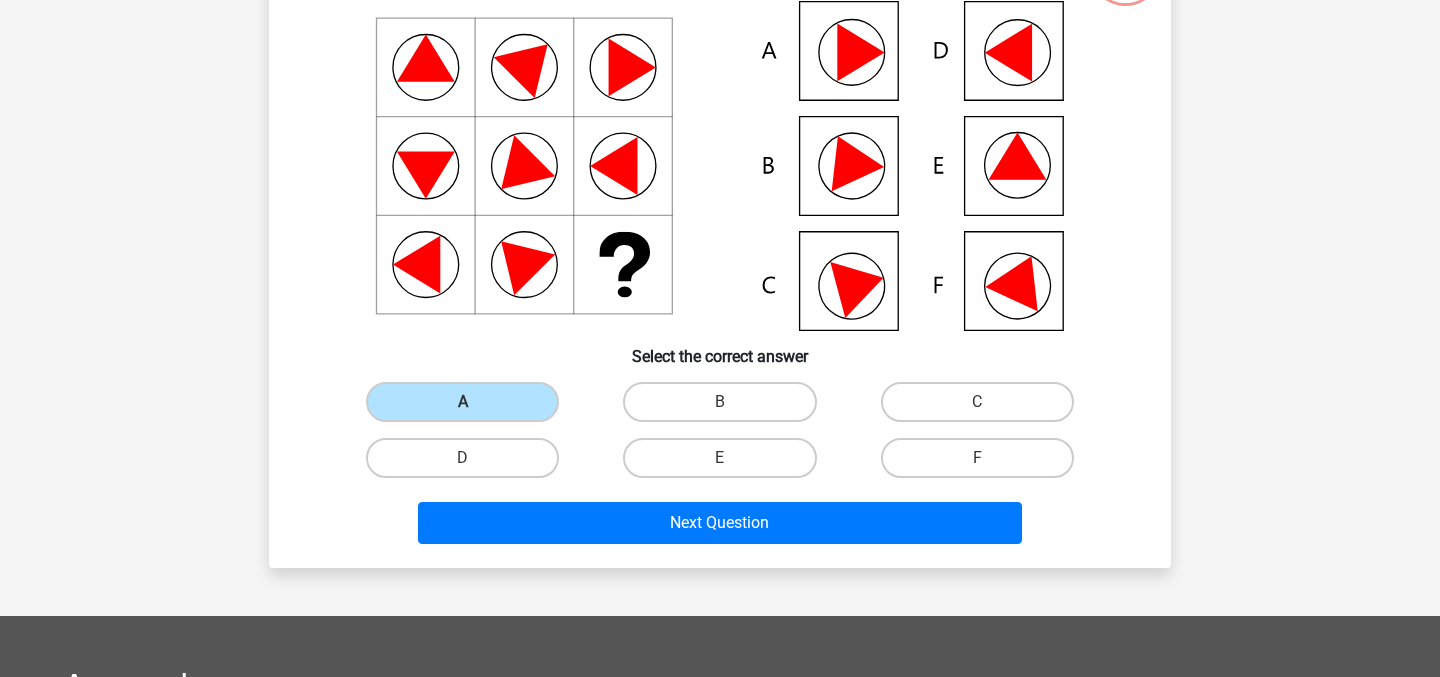 click on "Next Question" at bounding box center (720, 519) 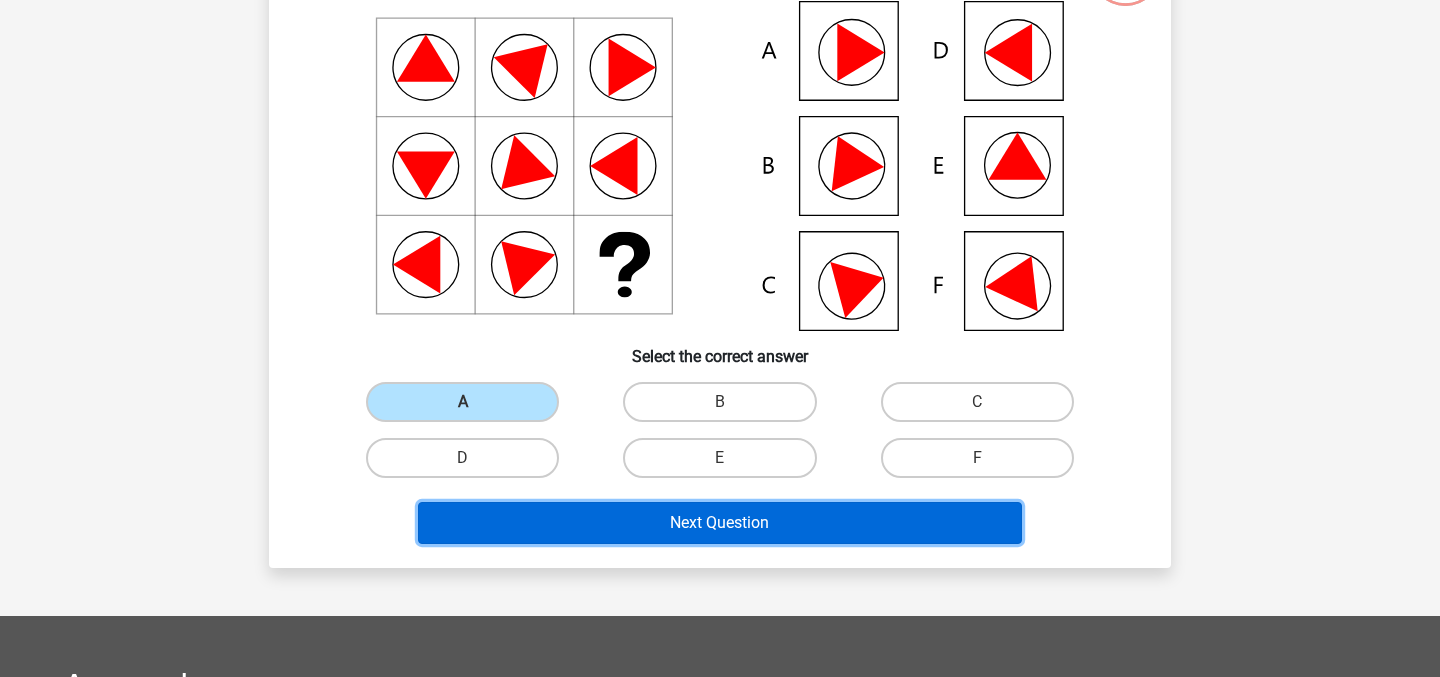 click on "Next Question" at bounding box center (720, 523) 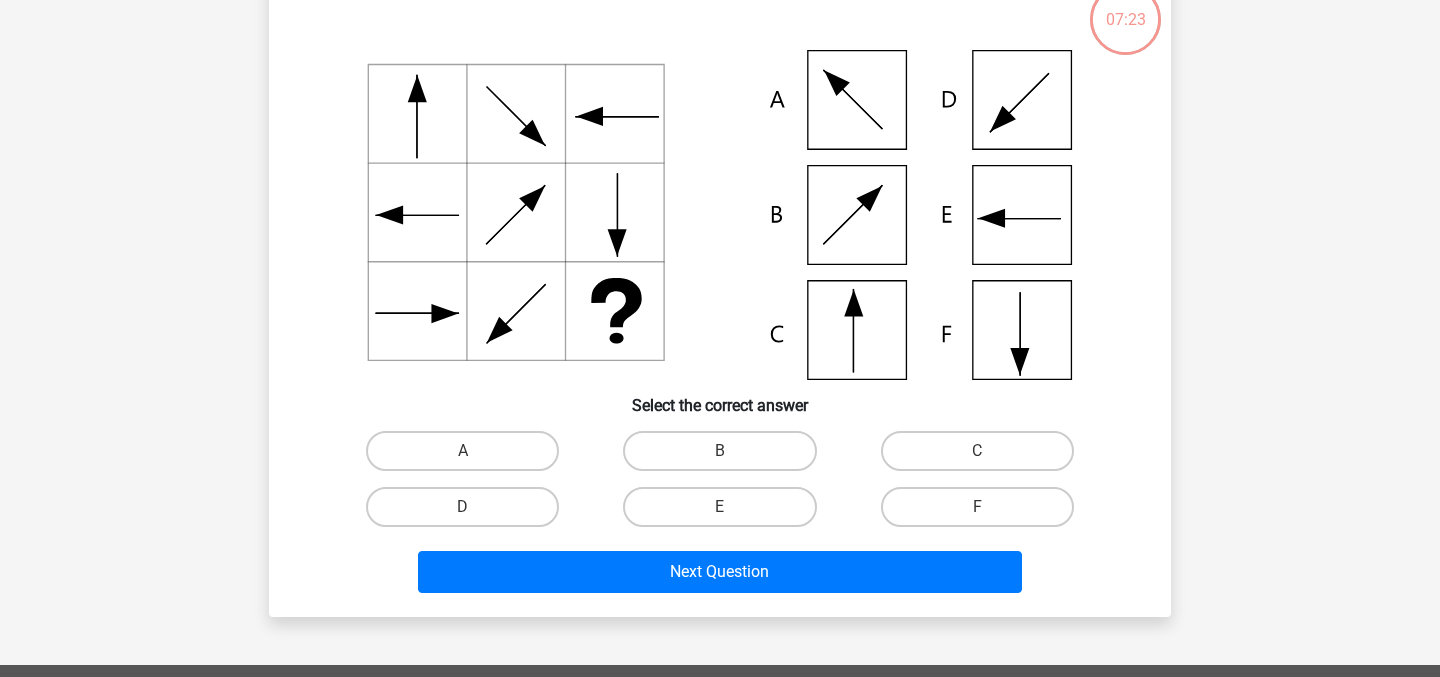 scroll, scrollTop: 92, scrollLeft: 0, axis: vertical 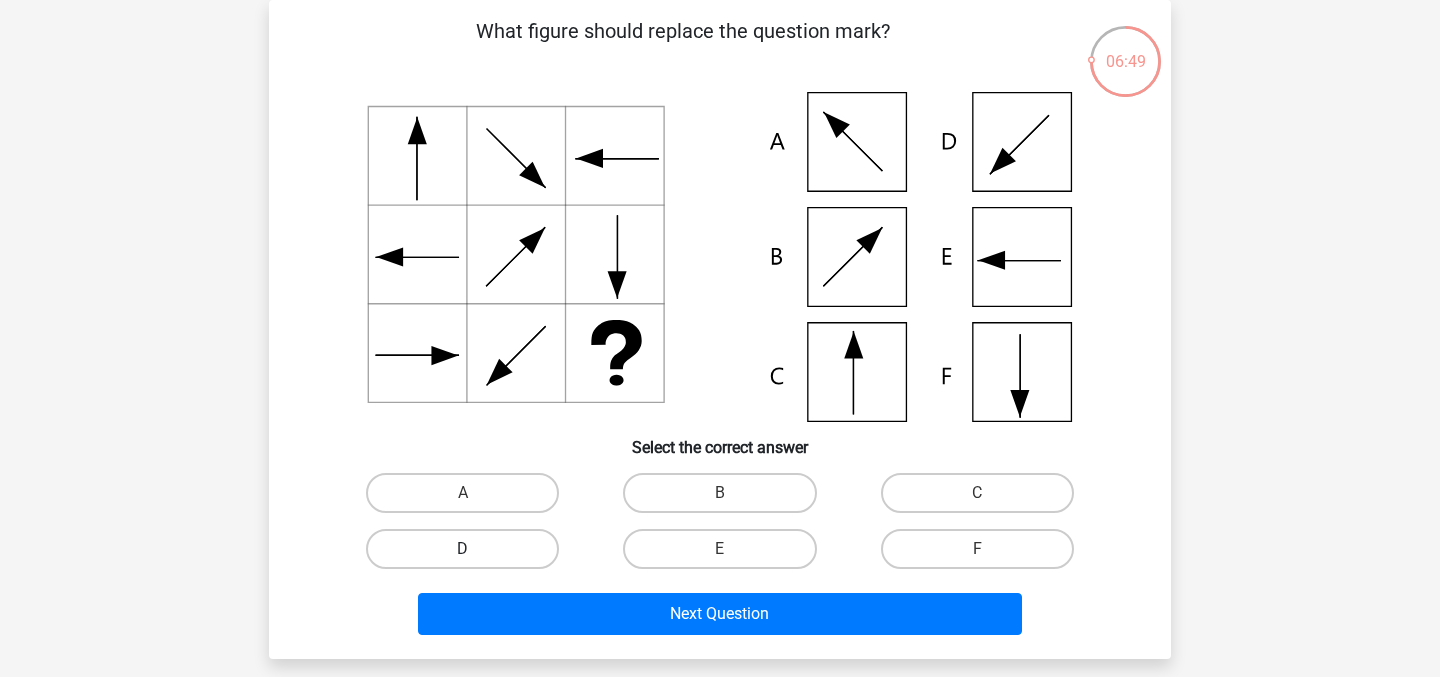 click on "D" at bounding box center (462, 549) 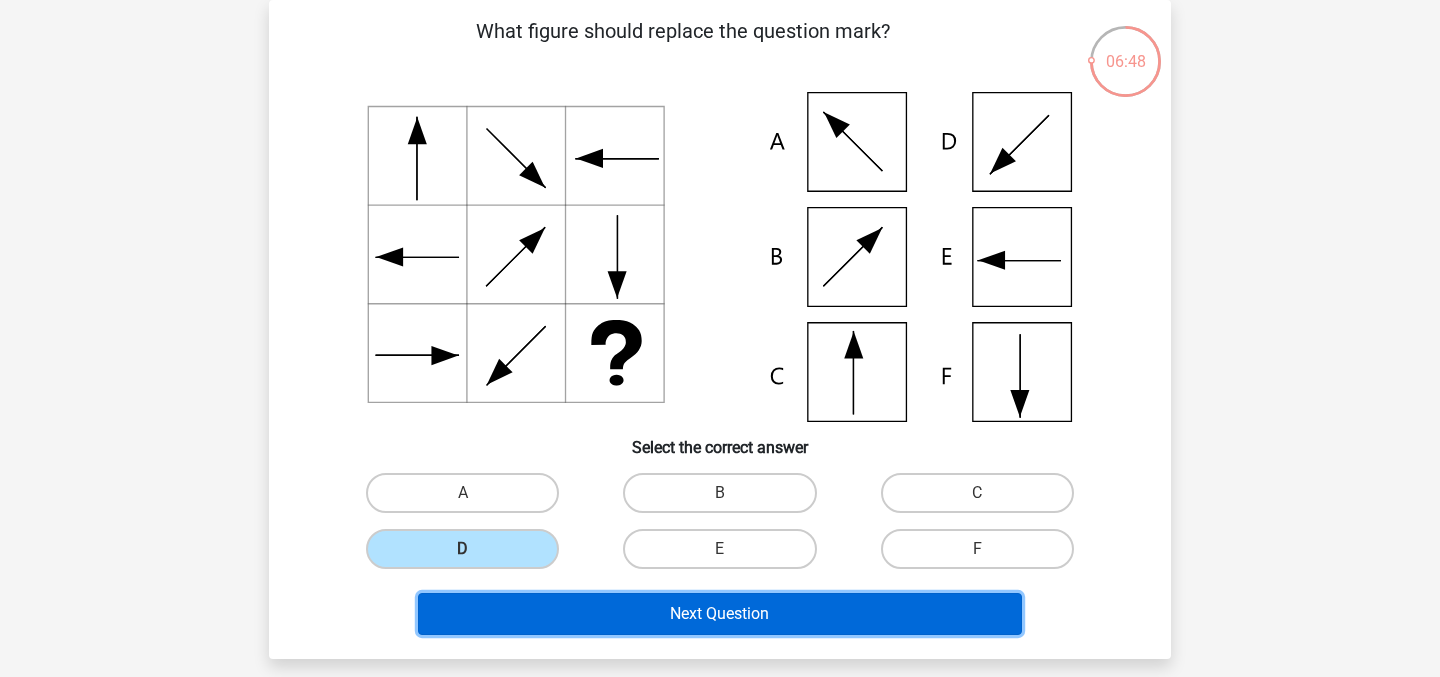 click on "Next Question" at bounding box center [720, 614] 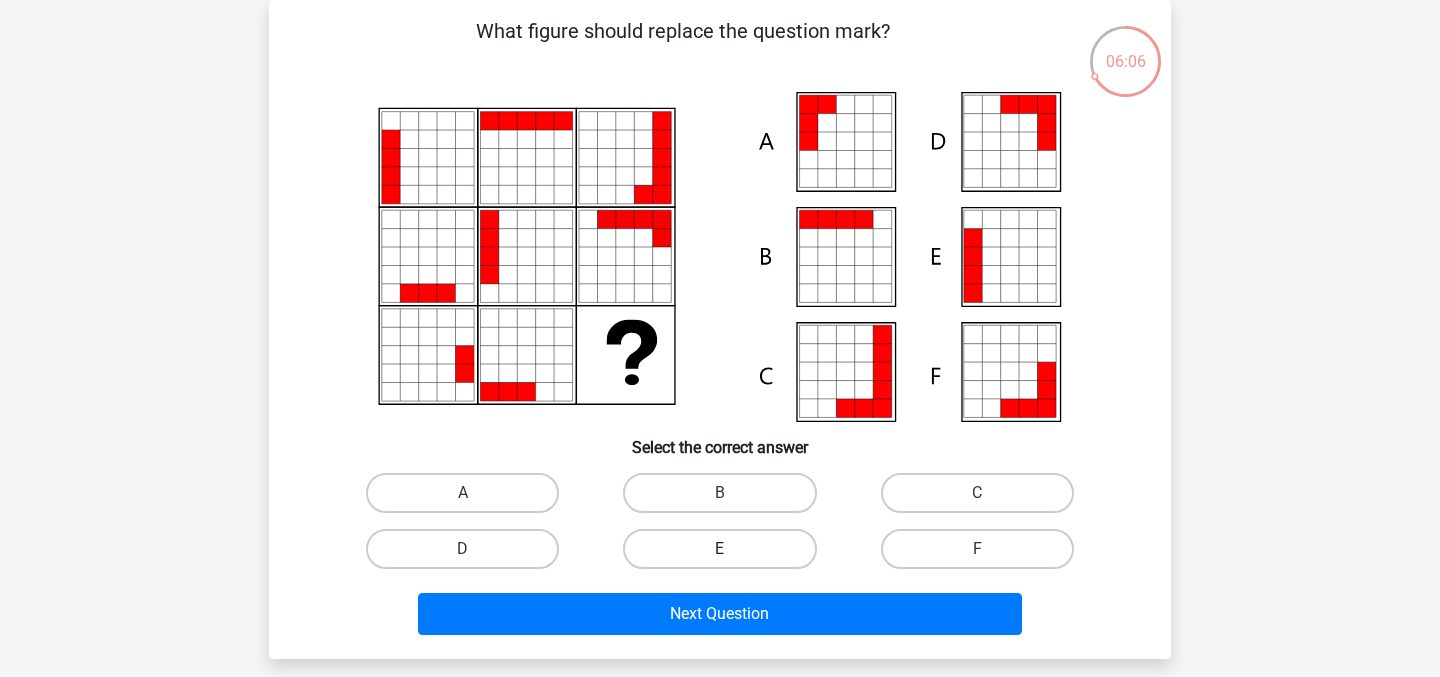 click on "E" at bounding box center [719, 549] 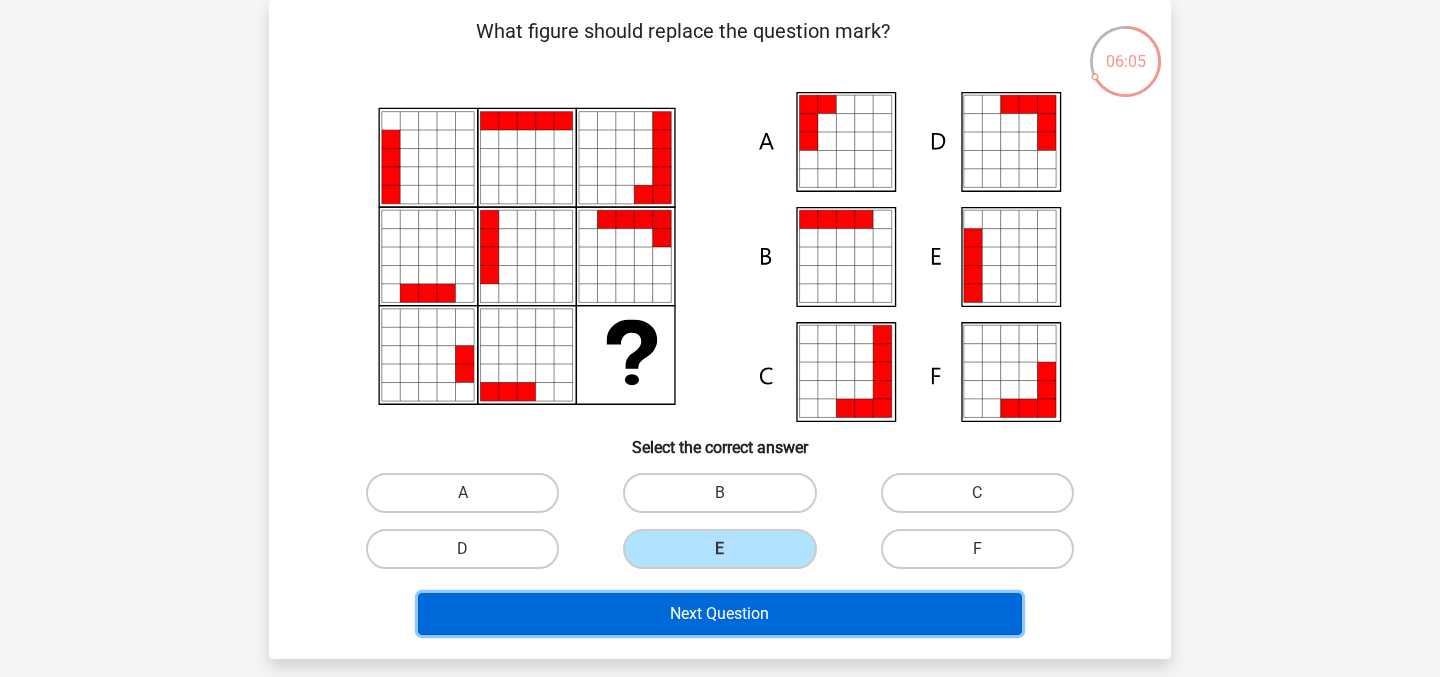 click on "Next Question" at bounding box center (720, 614) 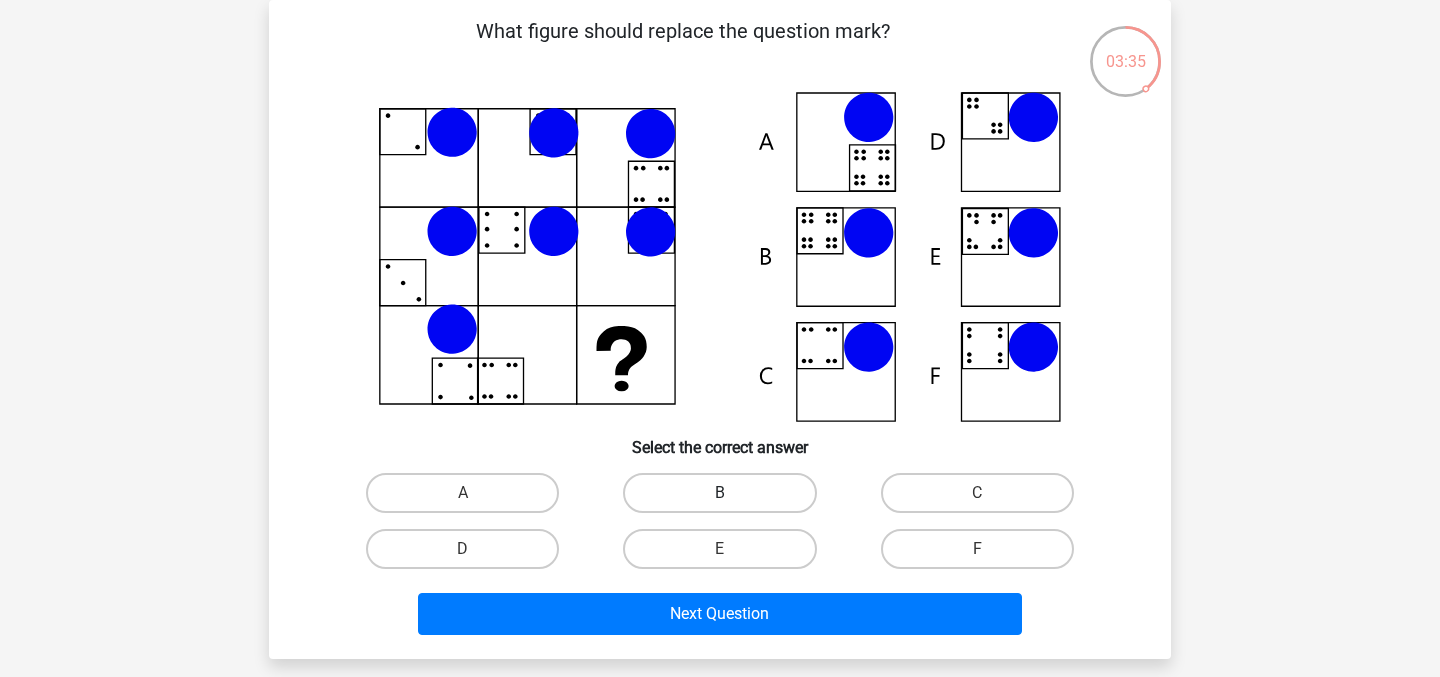 click on "B" at bounding box center [719, 493] 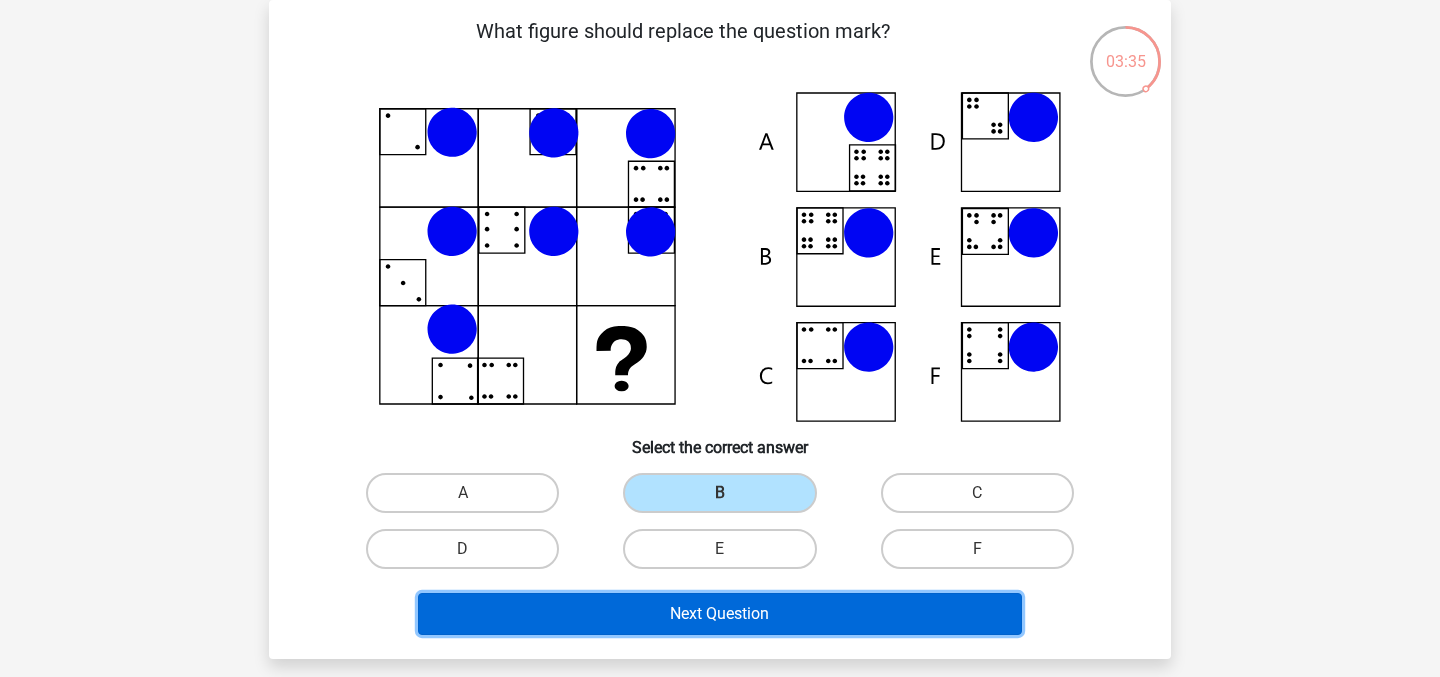 click on "Next Question" at bounding box center (720, 614) 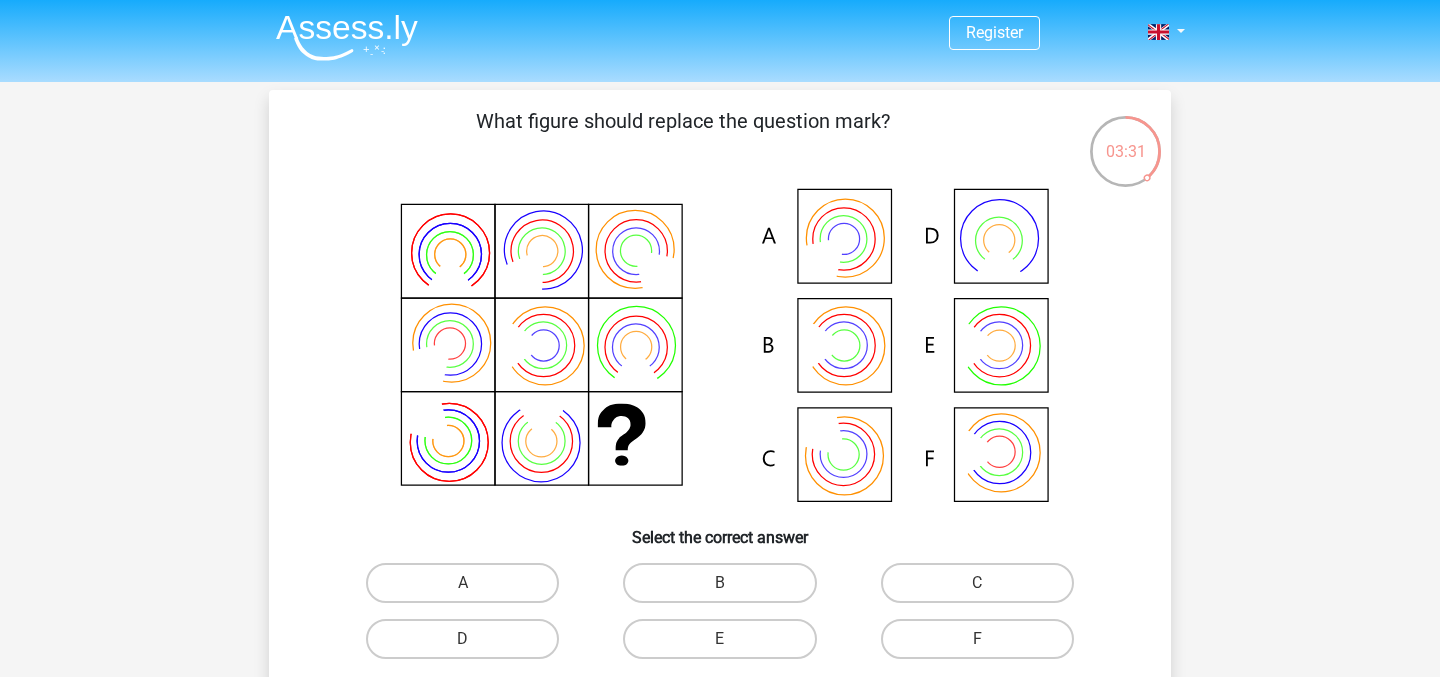 scroll, scrollTop: 0, scrollLeft: 0, axis: both 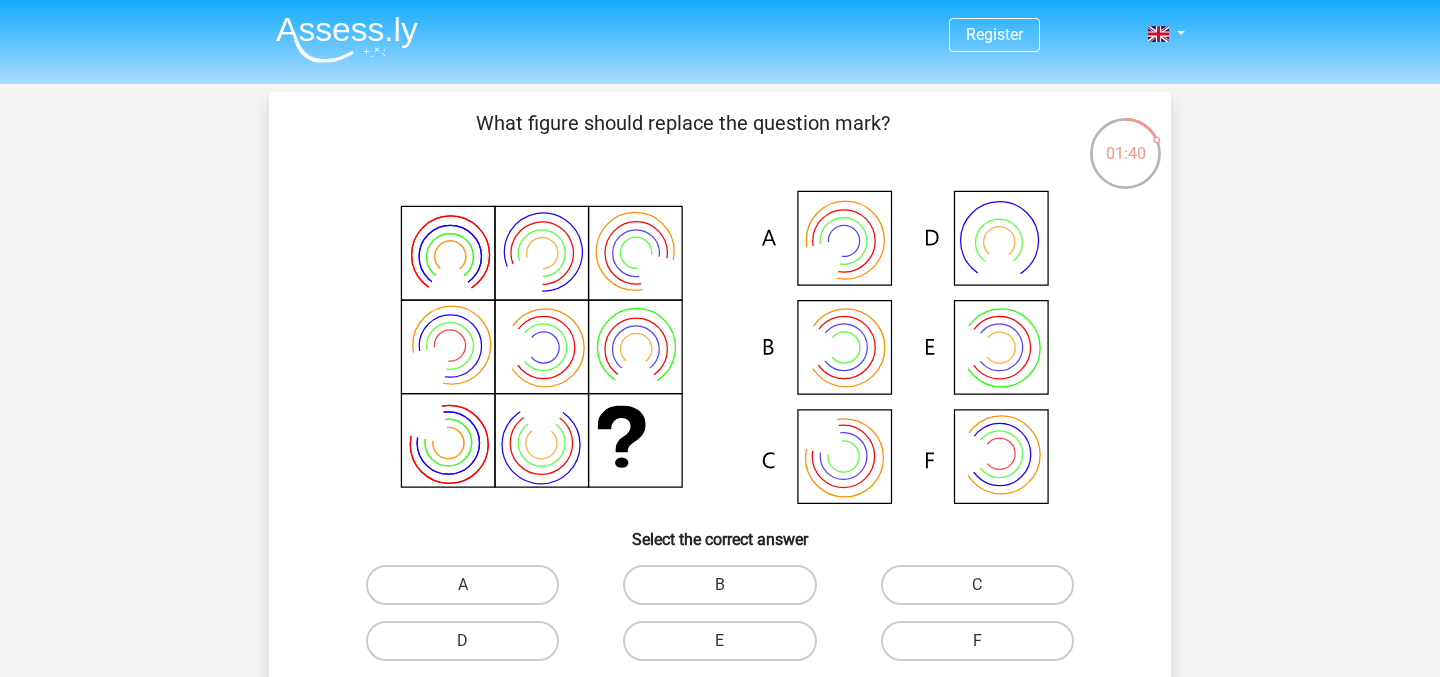 click 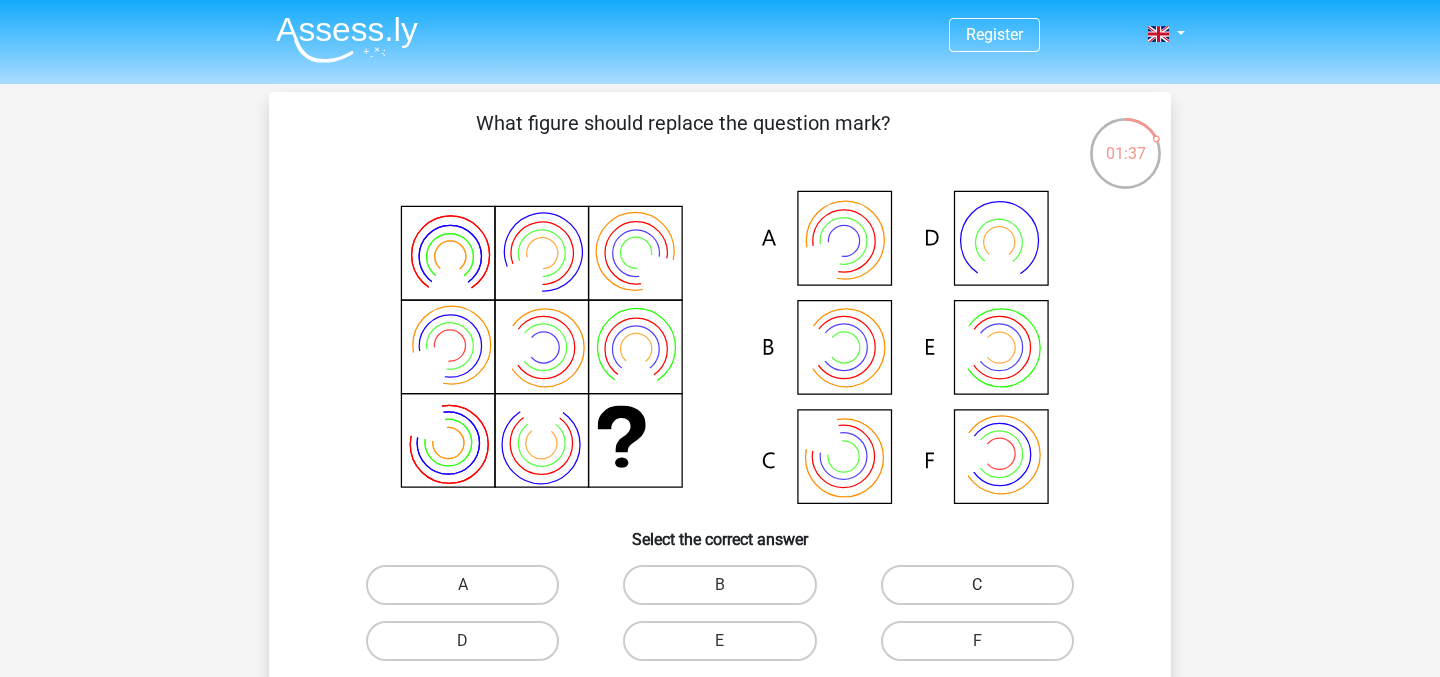 click on "C" at bounding box center (977, 585) 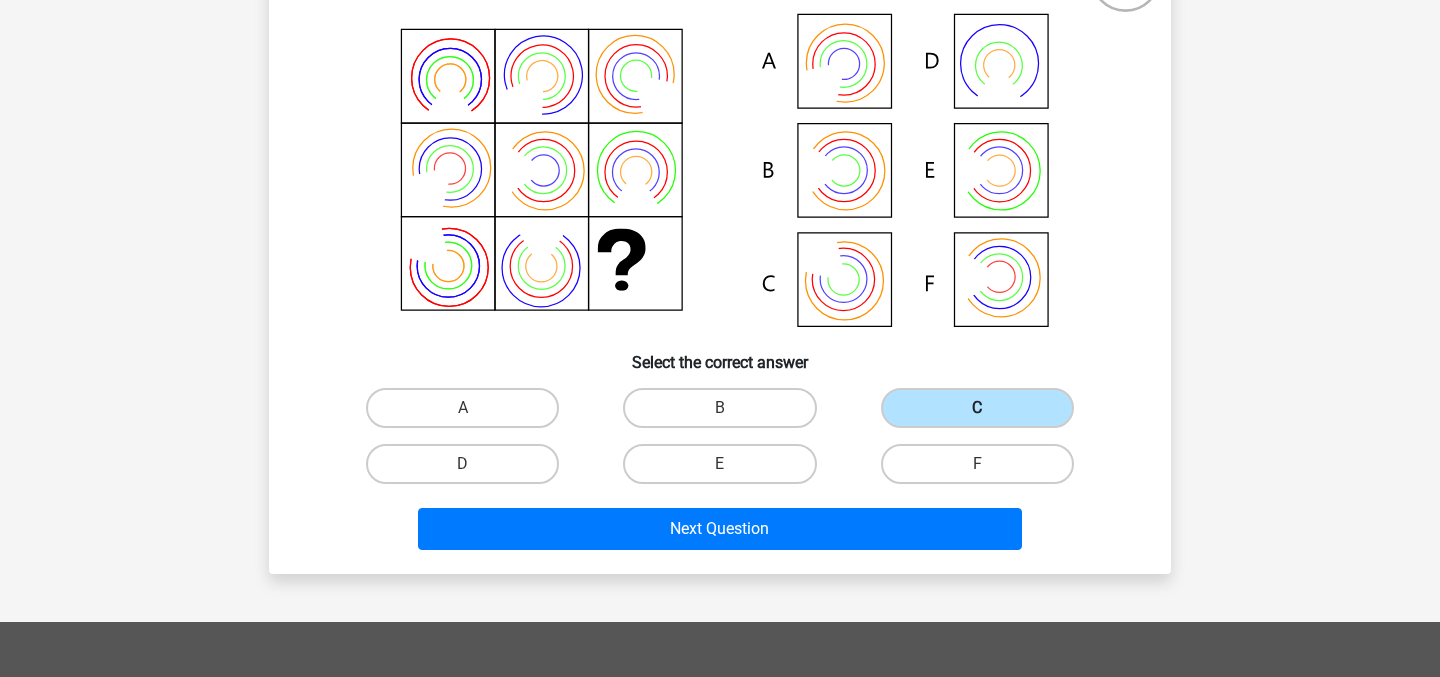 scroll, scrollTop: 189, scrollLeft: 0, axis: vertical 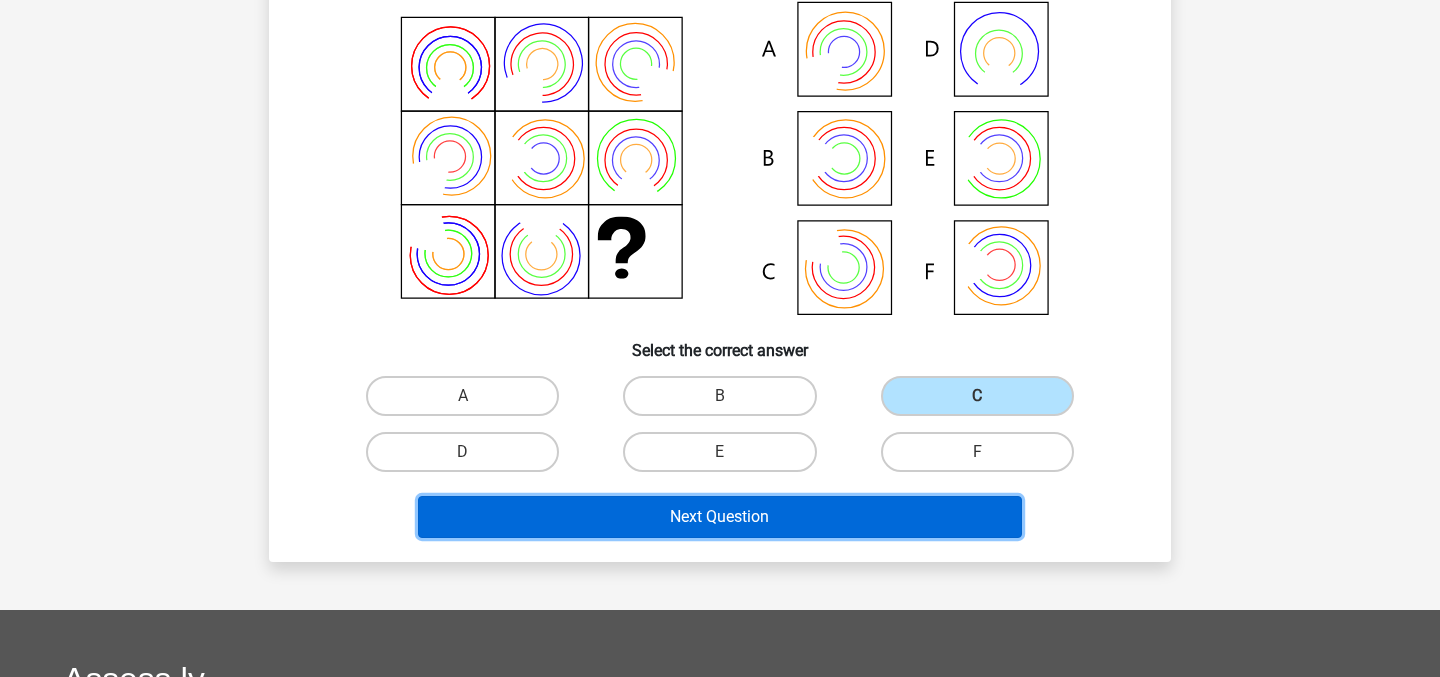 click on "Next Question" at bounding box center [720, 517] 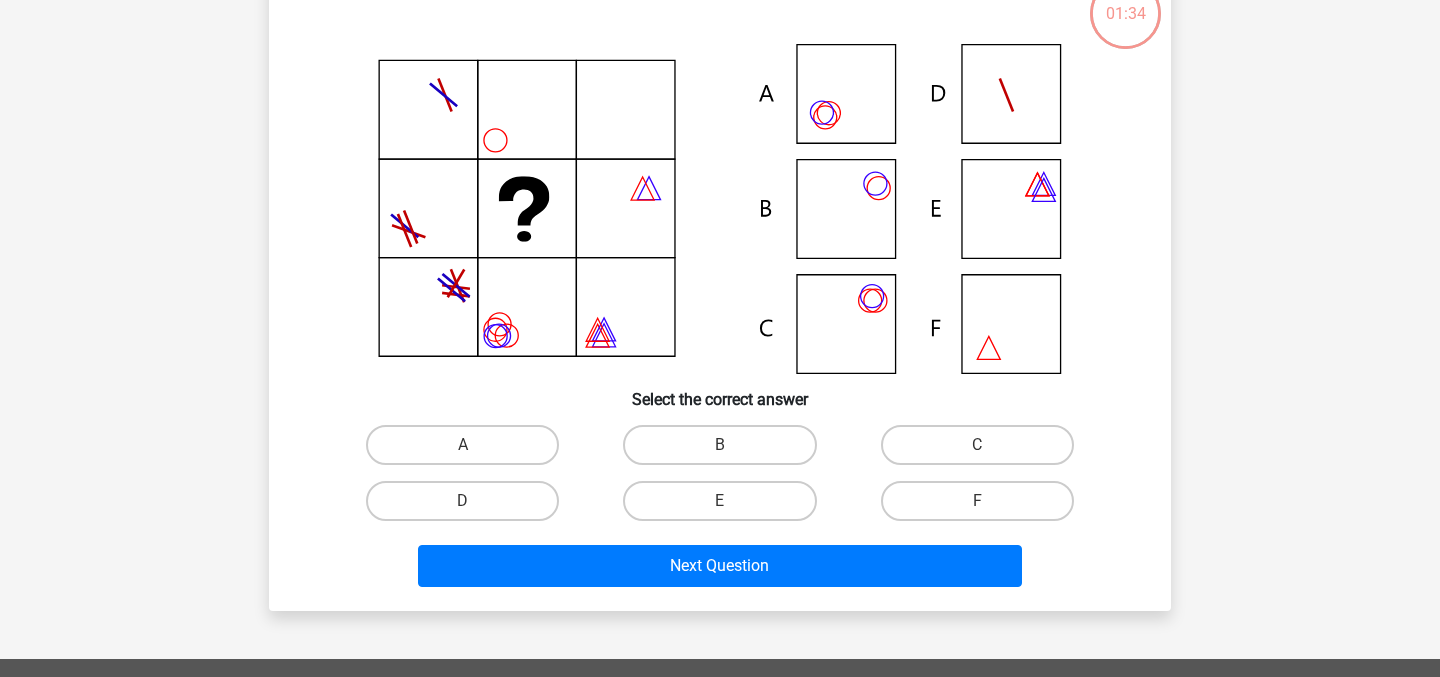 scroll, scrollTop: 92, scrollLeft: 0, axis: vertical 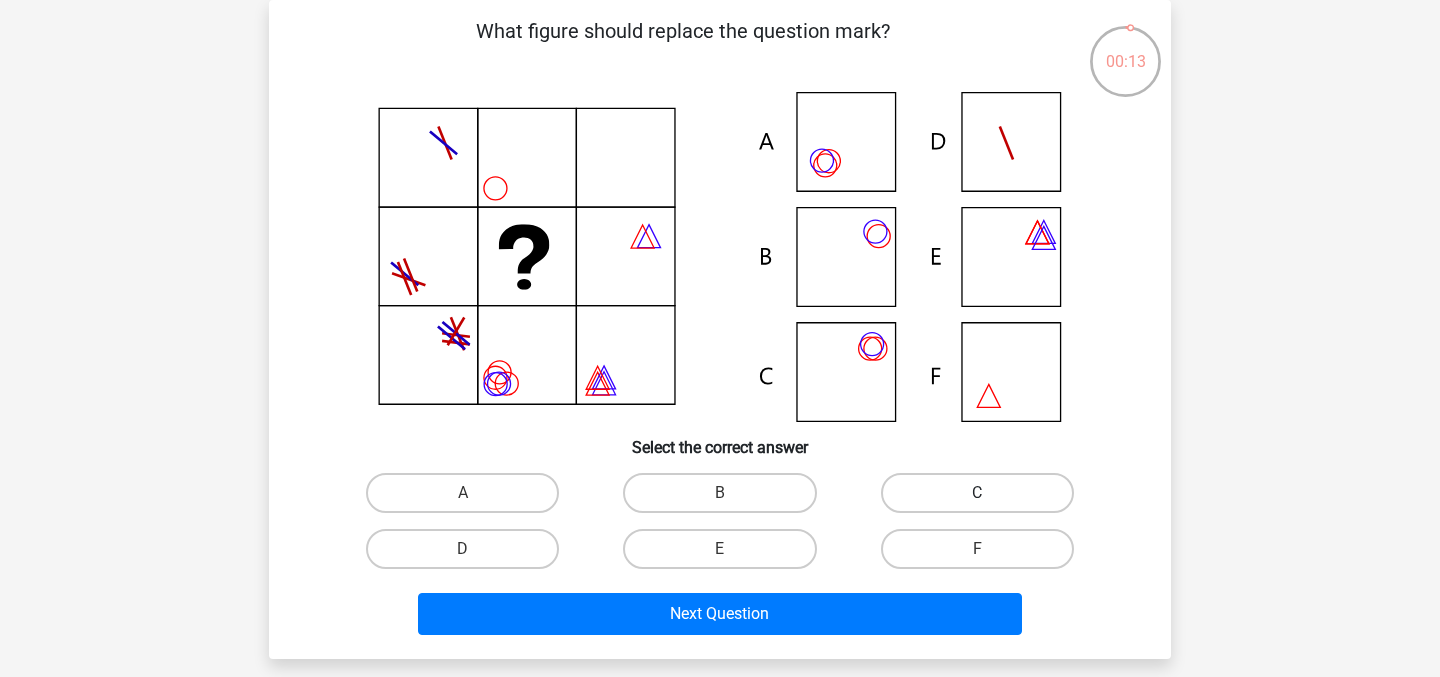click on "C" at bounding box center (977, 493) 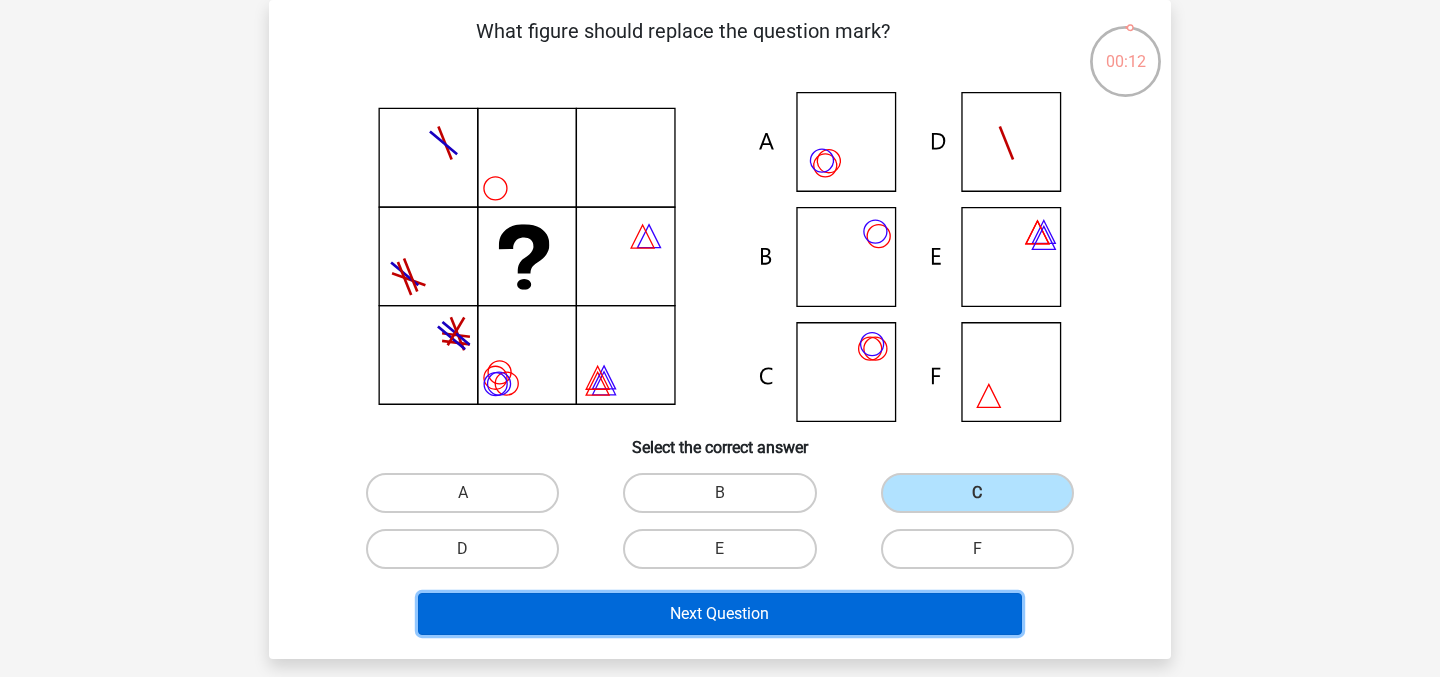 click on "Next Question" at bounding box center [720, 614] 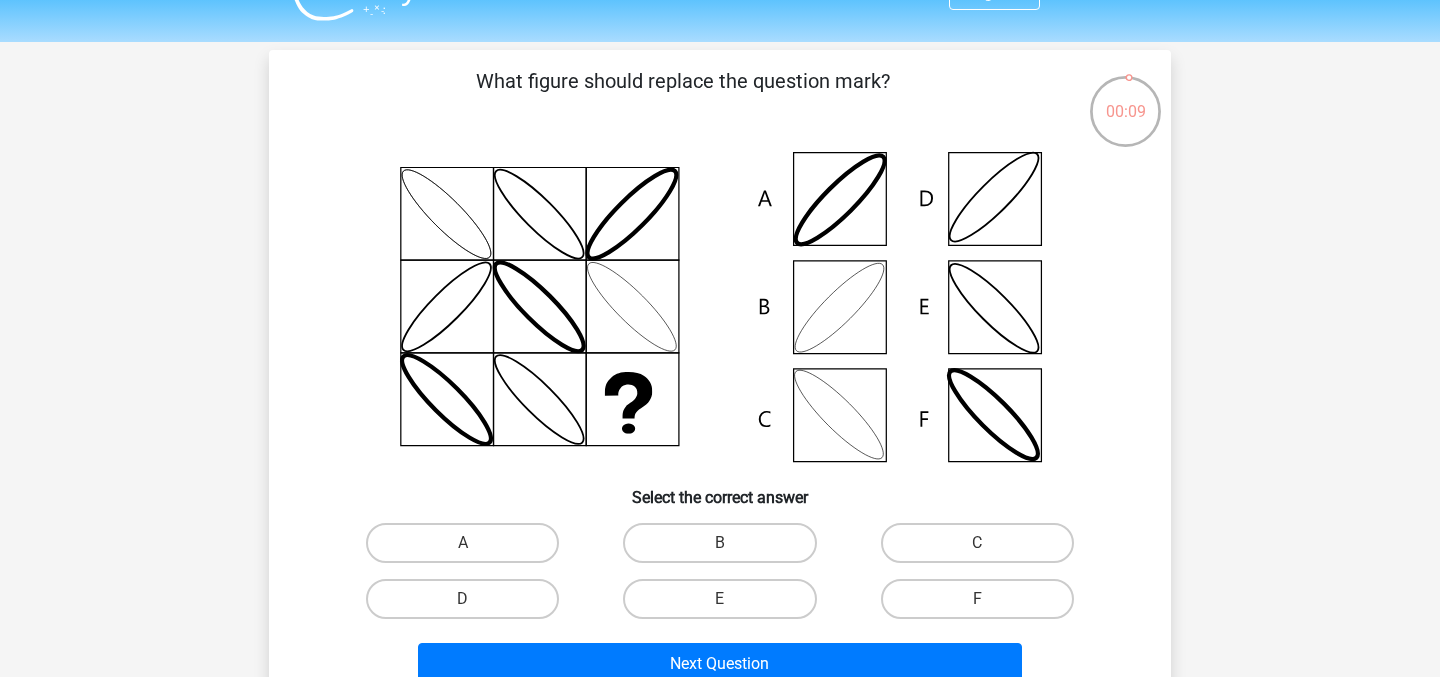 scroll, scrollTop: 43, scrollLeft: 0, axis: vertical 